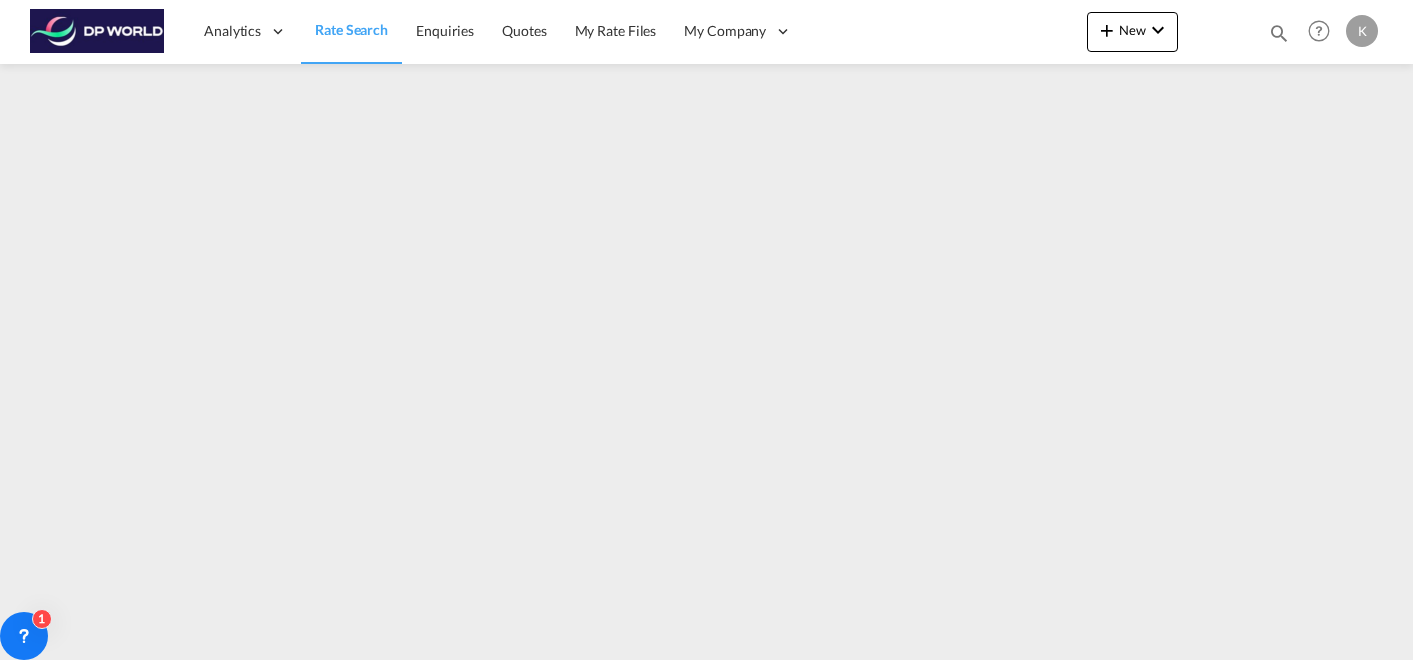 scroll, scrollTop: 0, scrollLeft: 0, axis: both 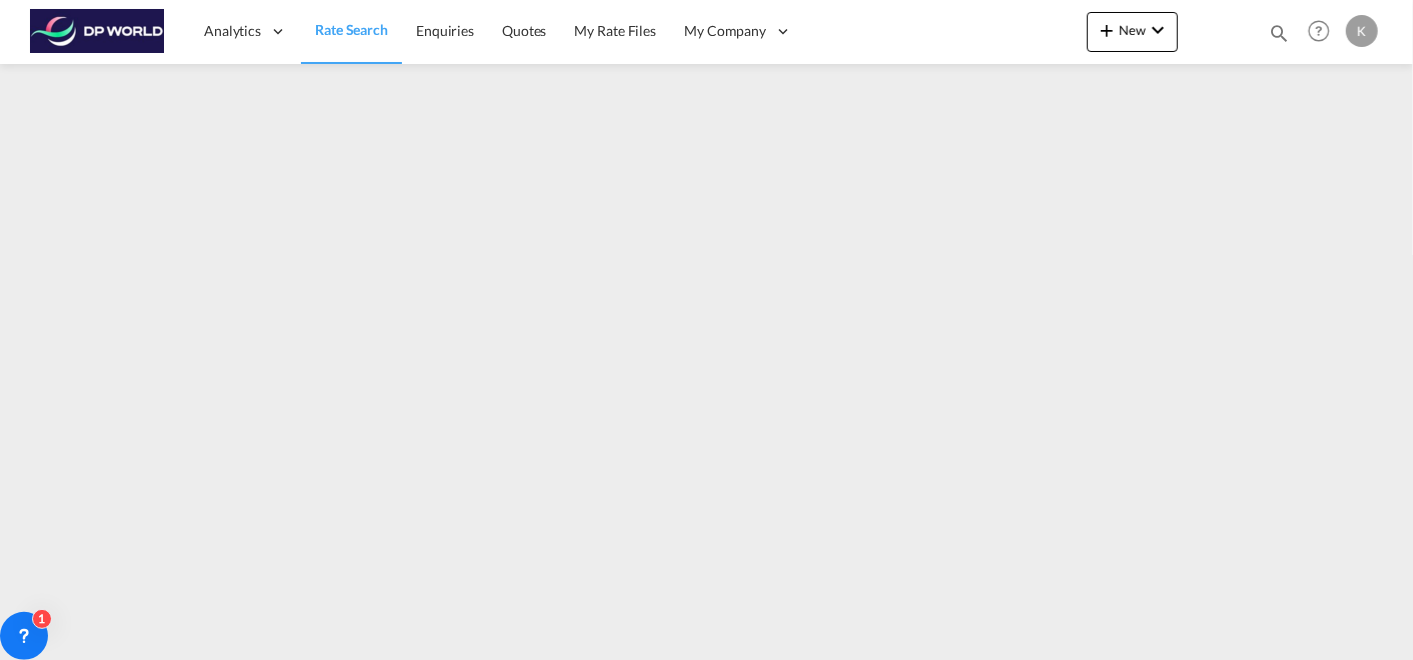 click on "Rate Search" at bounding box center [351, 29] 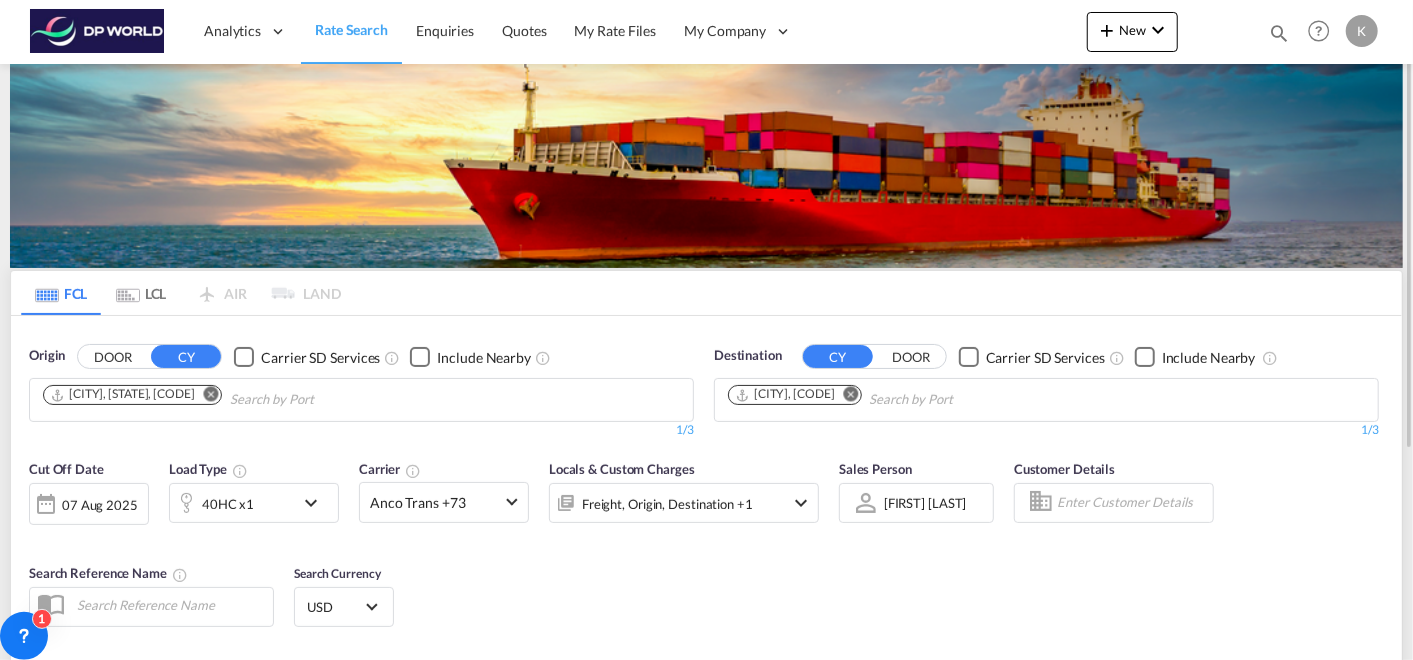 click at bounding box center (211, 394) 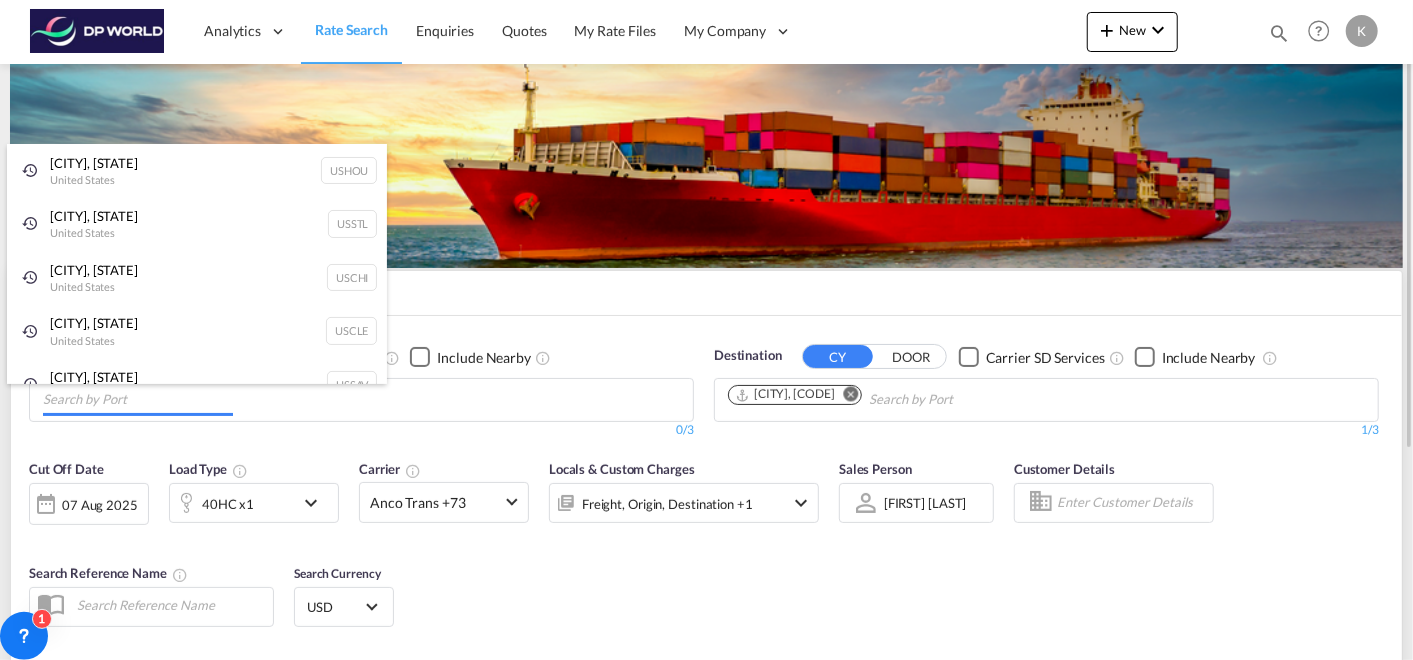 click on "Analytics
Dashboard
Rate Search
Enquiries
Quotes
My Rate Files
My Company" at bounding box center (706, 330) 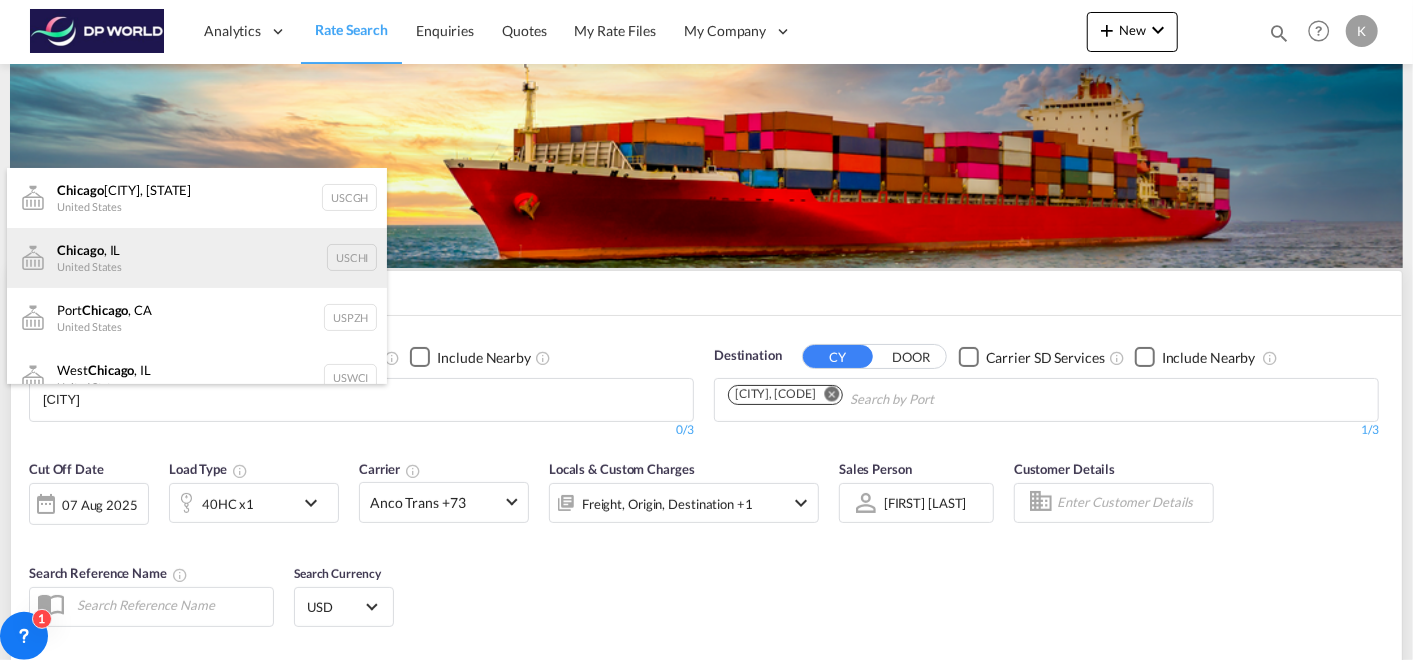 type on "[CITY]" 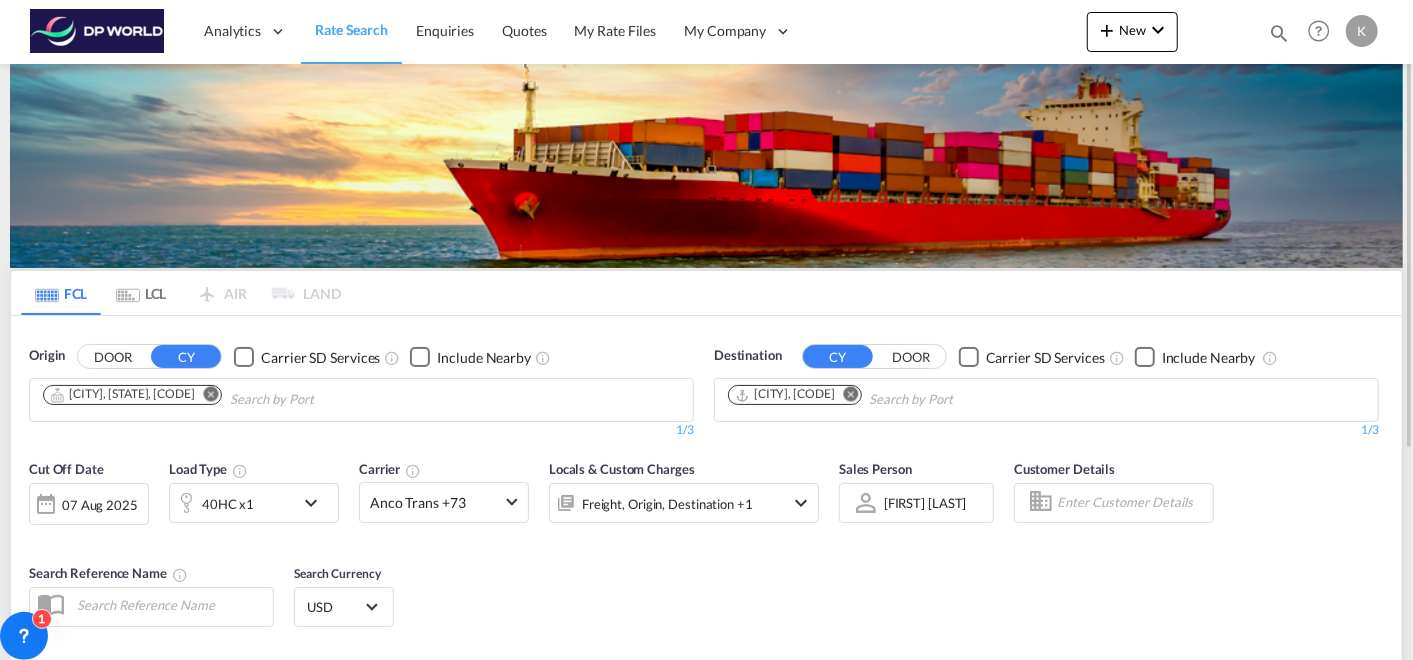 click at bounding box center (851, 394) 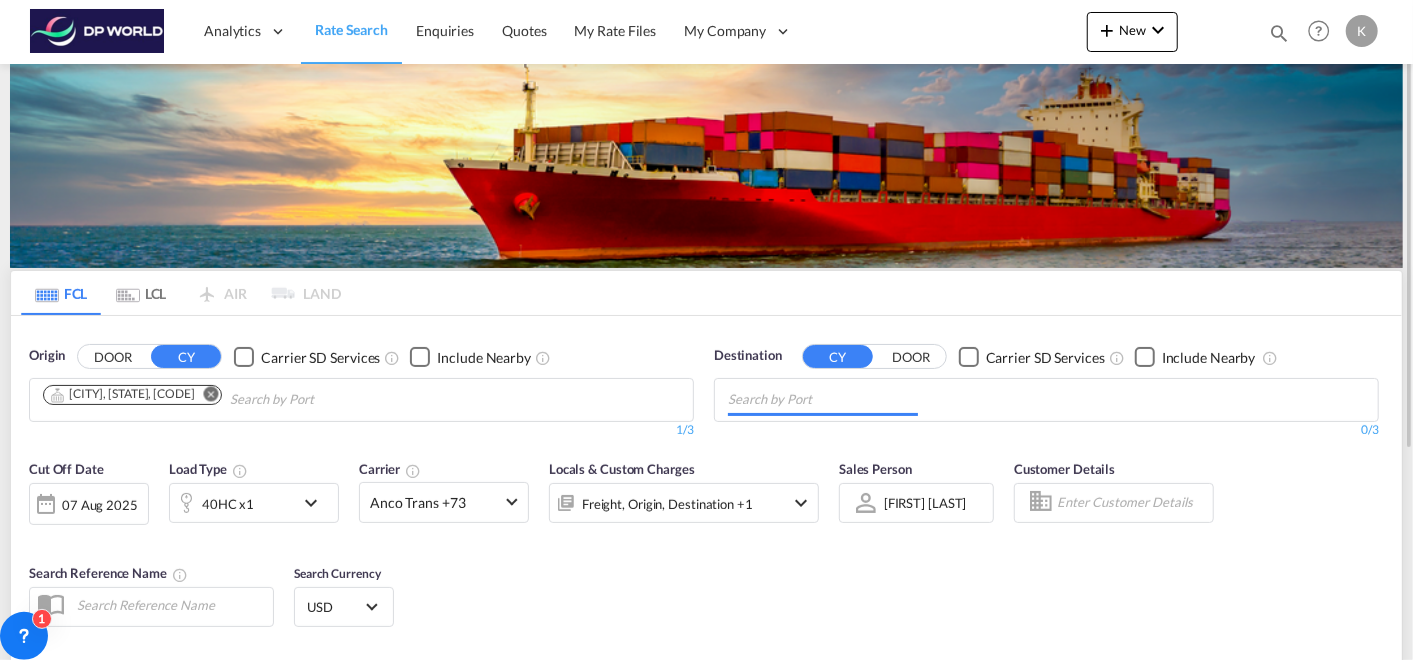 click at bounding box center [823, 400] 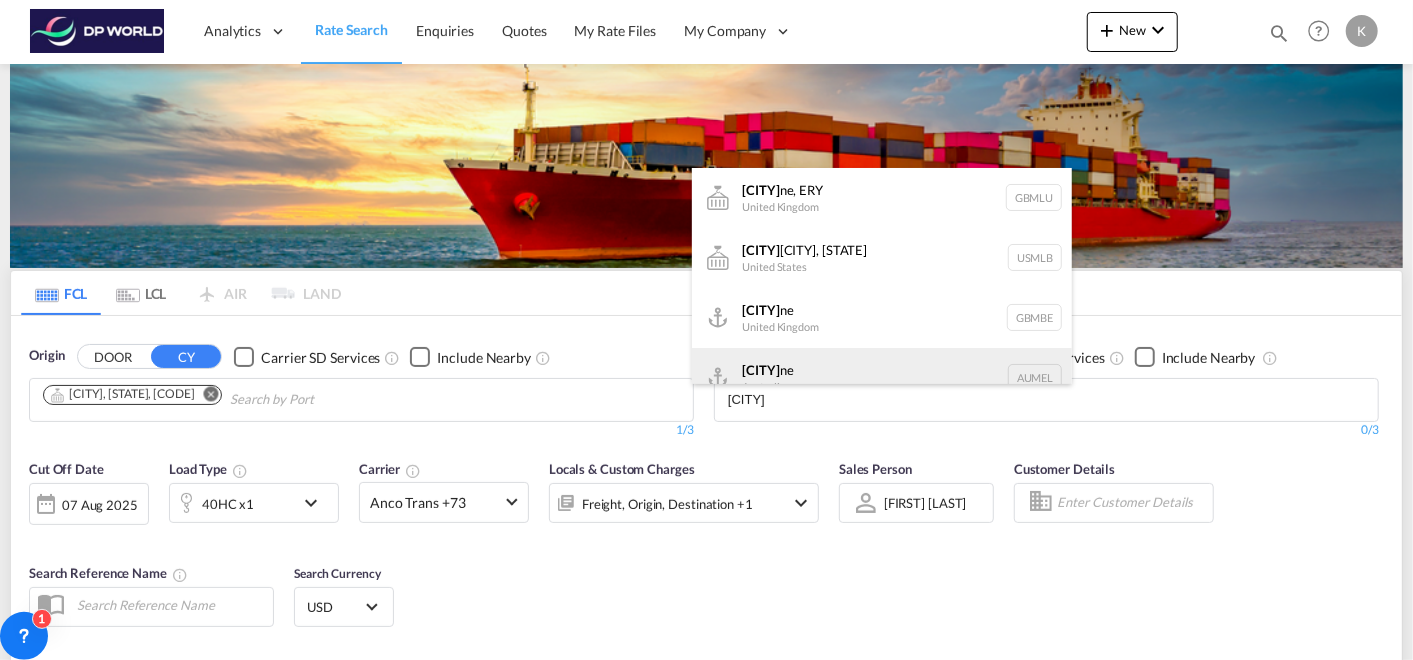 type on "[CITY]" 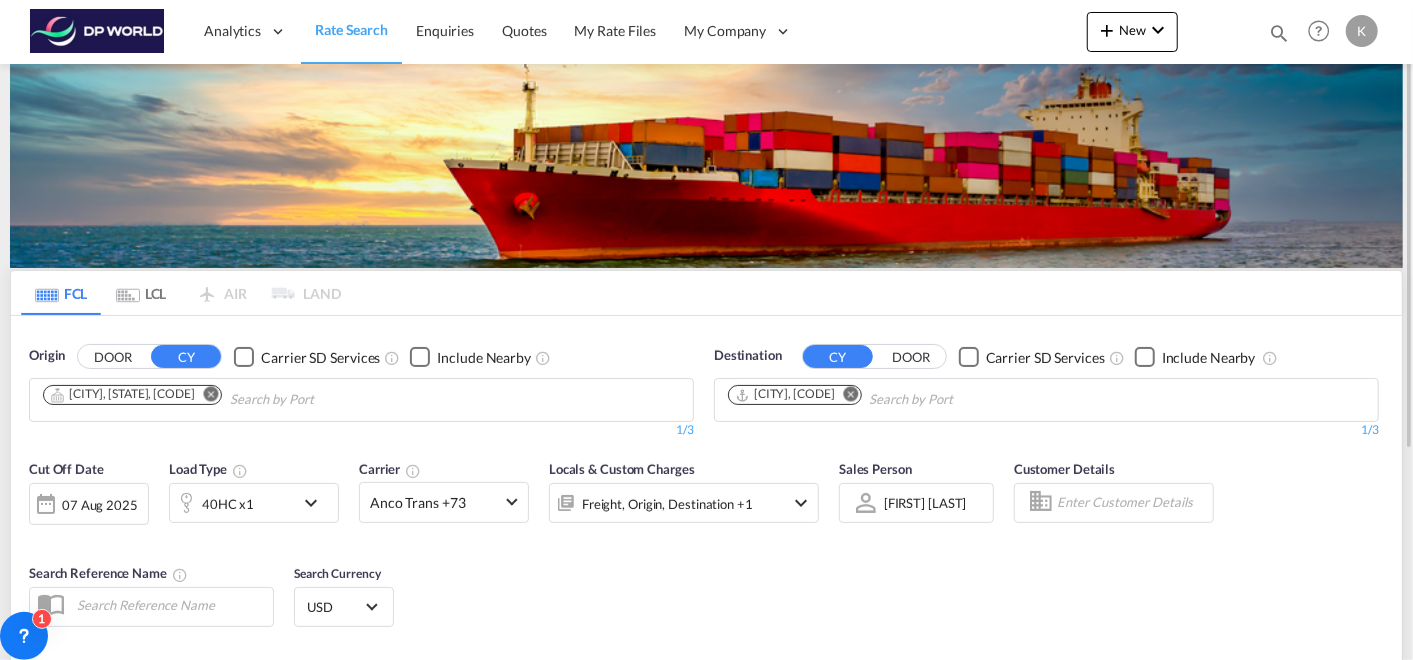 click on "40HC x1" at bounding box center [232, 503] 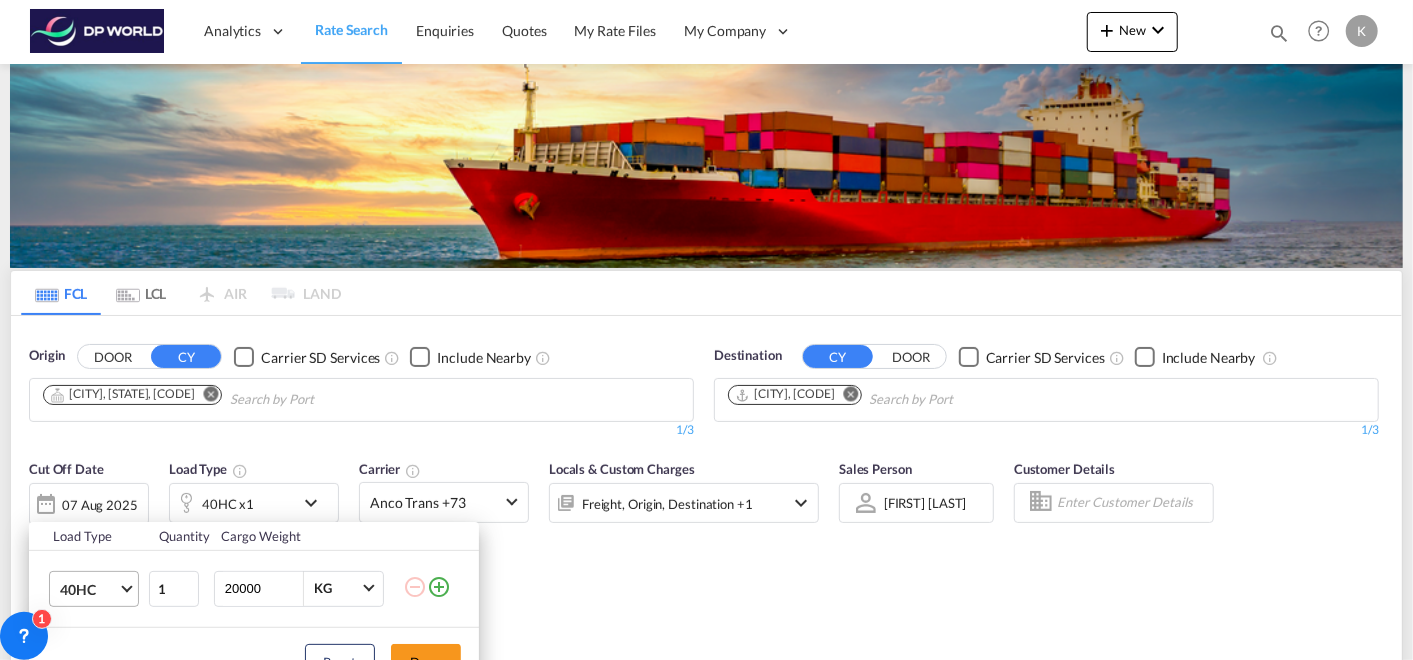click on "40HC" at bounding box center [89, 590] 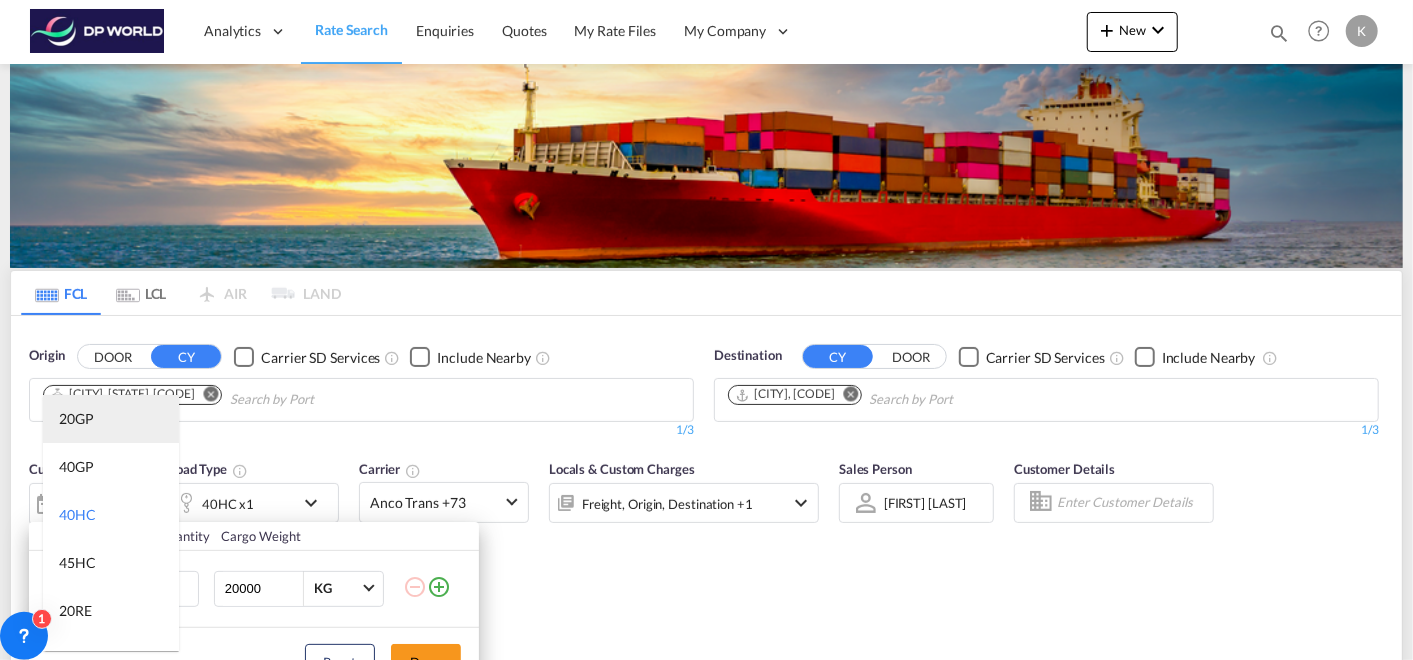 click on "20GP" at bounding box center (111, 419) 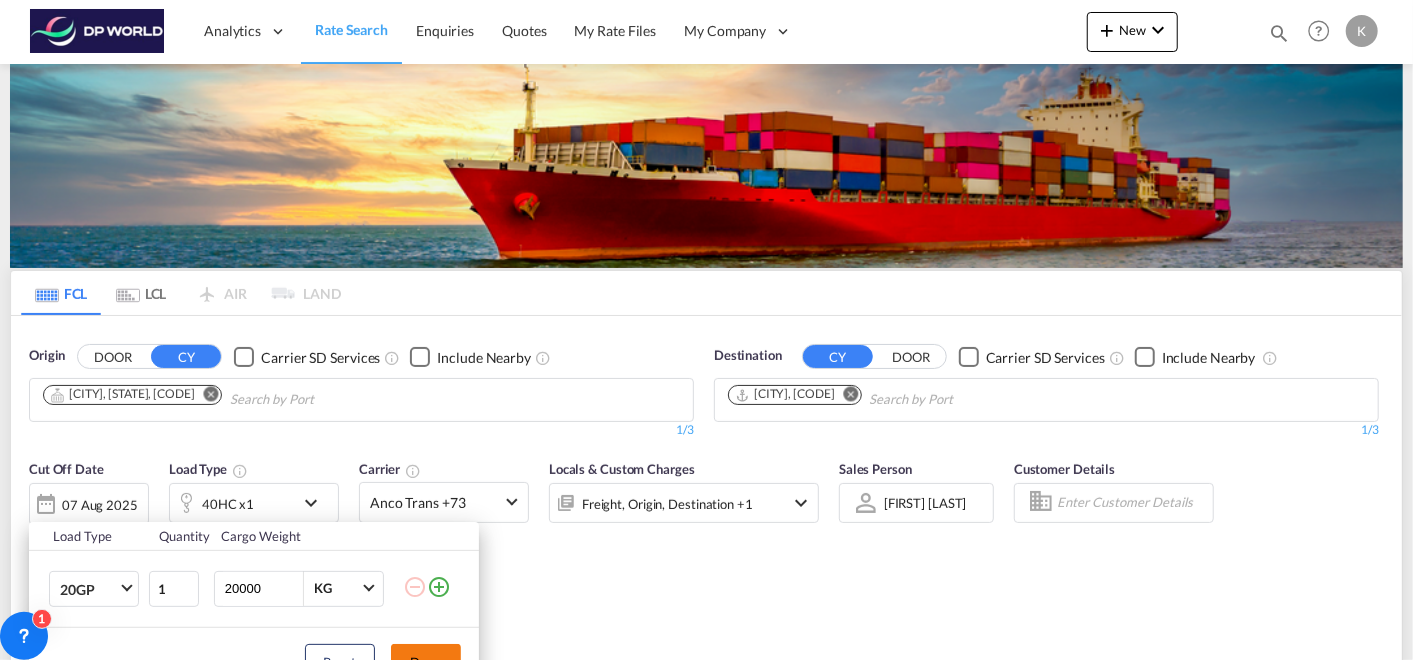 click on "Done" at bounding box center [426, 662] 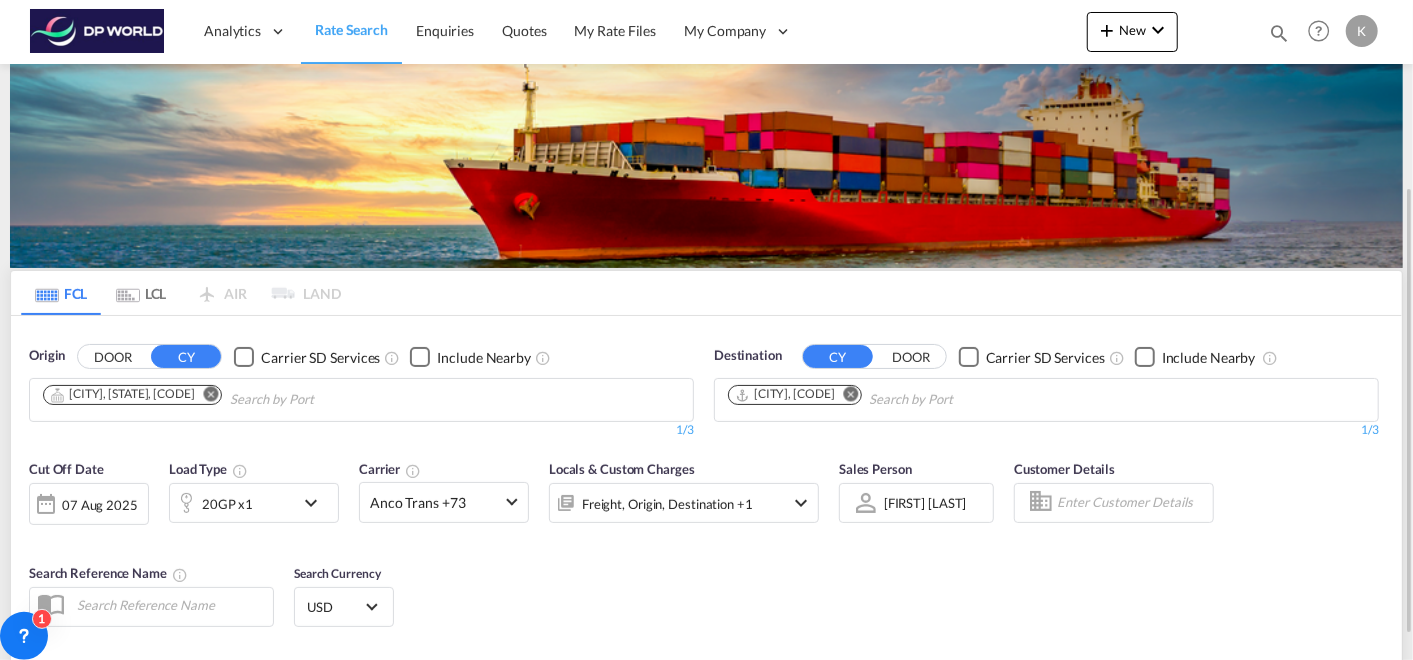 scroll, scrollTop: 311, scrollLeft: 0, axis: vertical 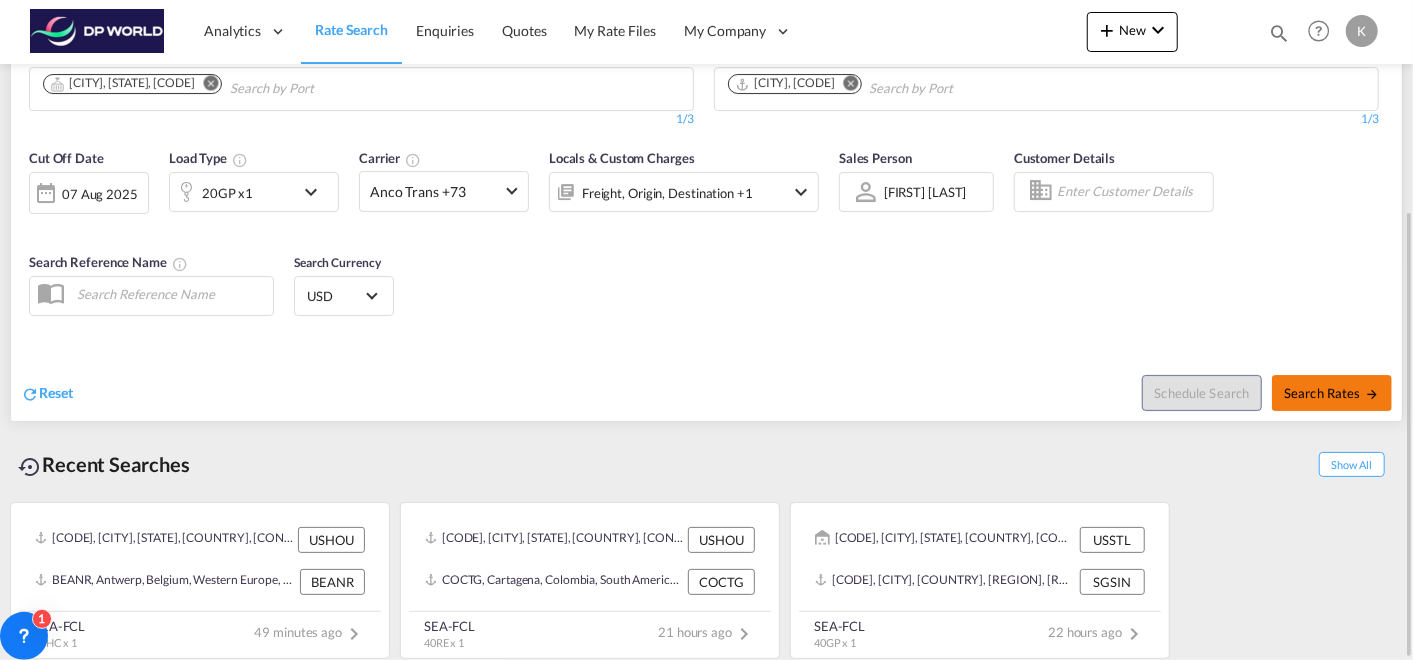click on "Search Rates" at bounding box center (1332, 393) 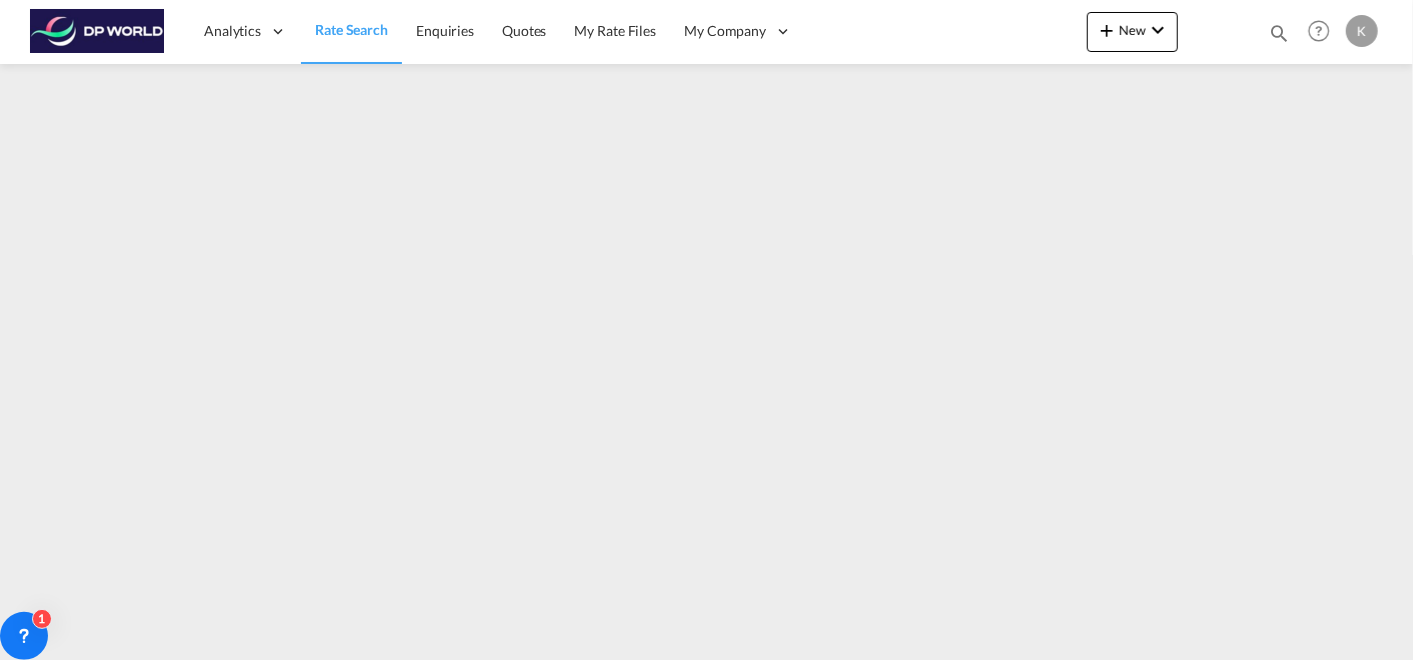 scroll, scrollTop: 0, scrollLeft: 0, axis: both 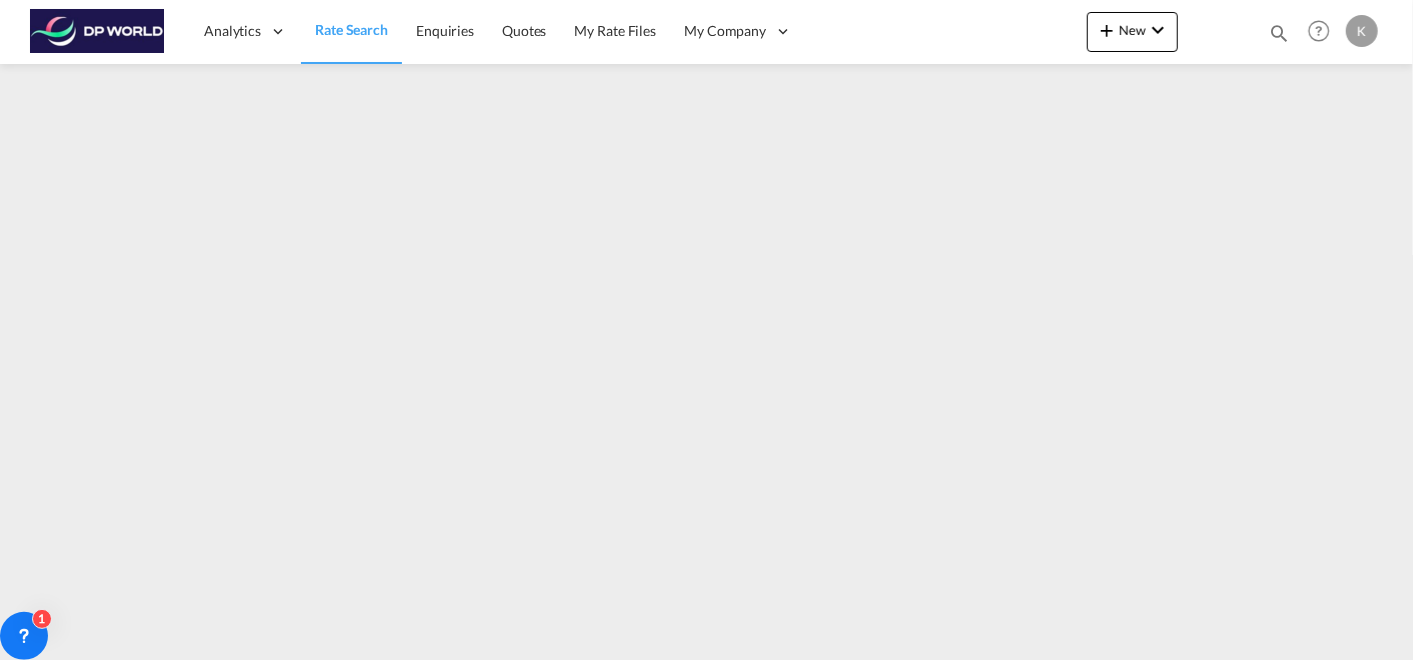 drag, startPoint x: 360, startPoint y: 29, endPoint x: 334, endPoint y: 43, distance: 29.529646 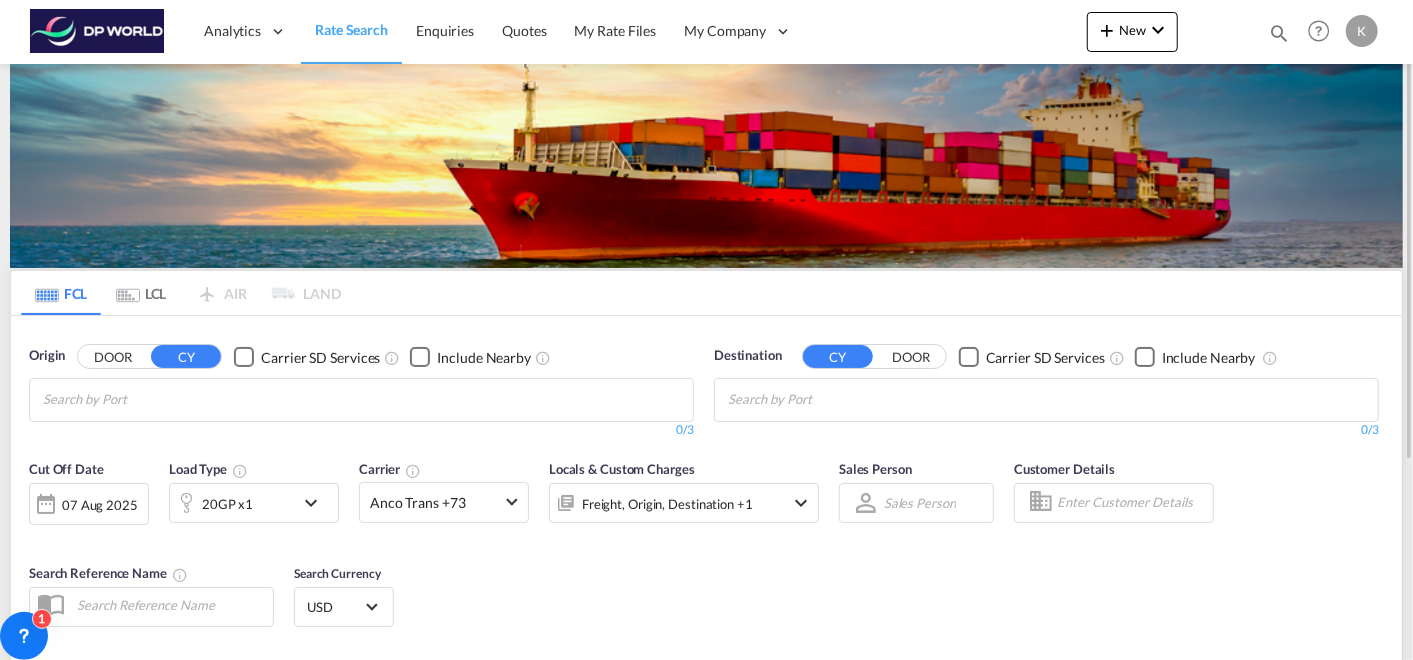 click at bounding box center (138, 400) 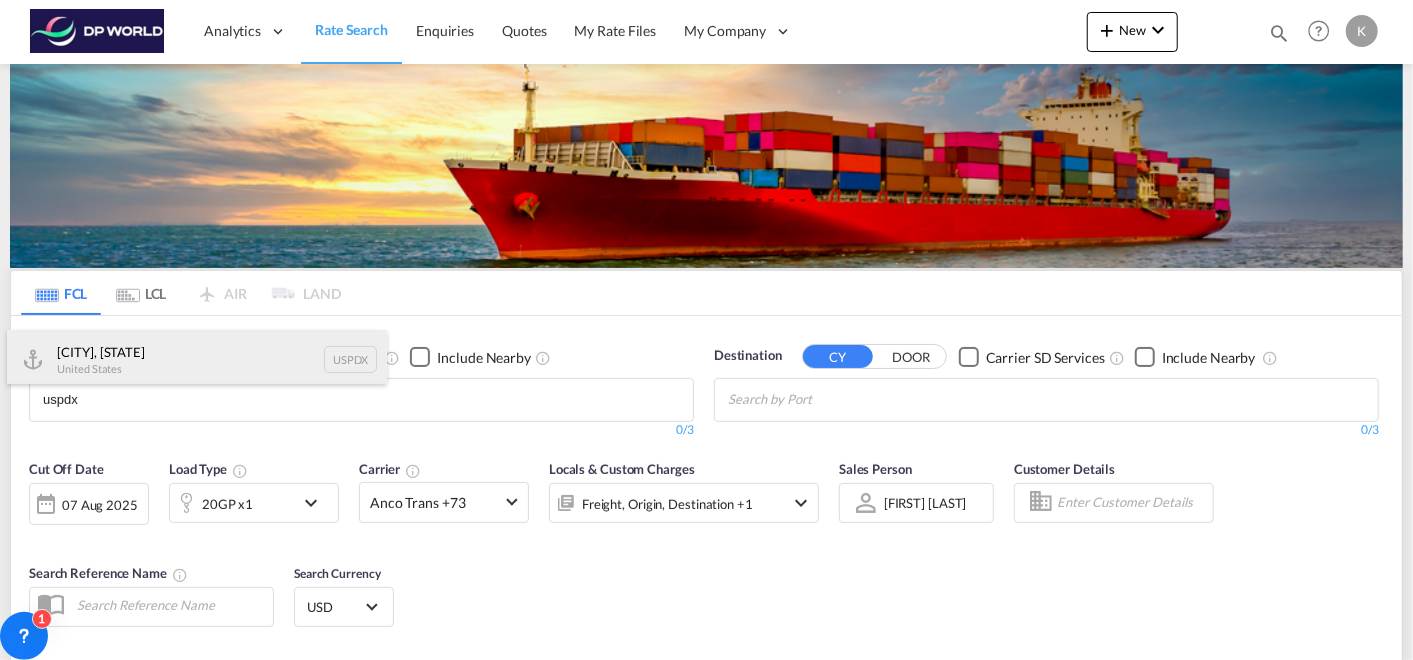 type on "uspdx" 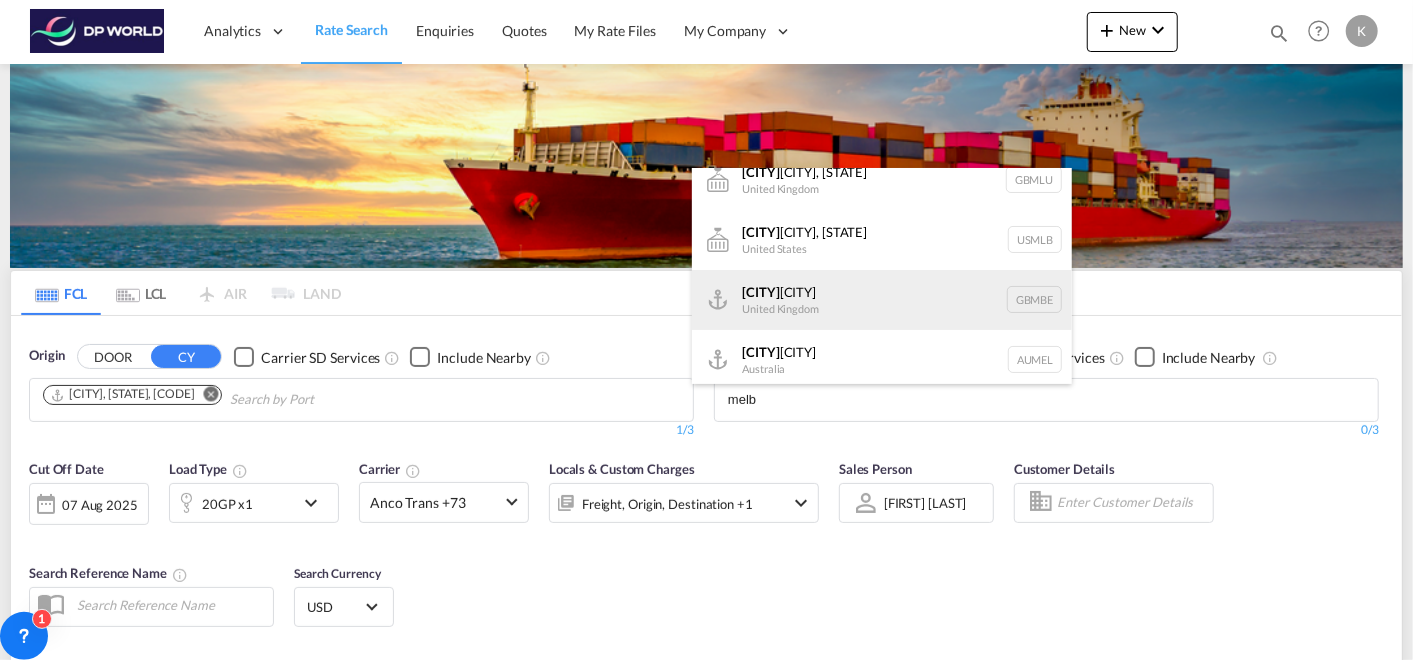 scroll, scrollTop: 23, scrollLeft: 0, axis: vertical 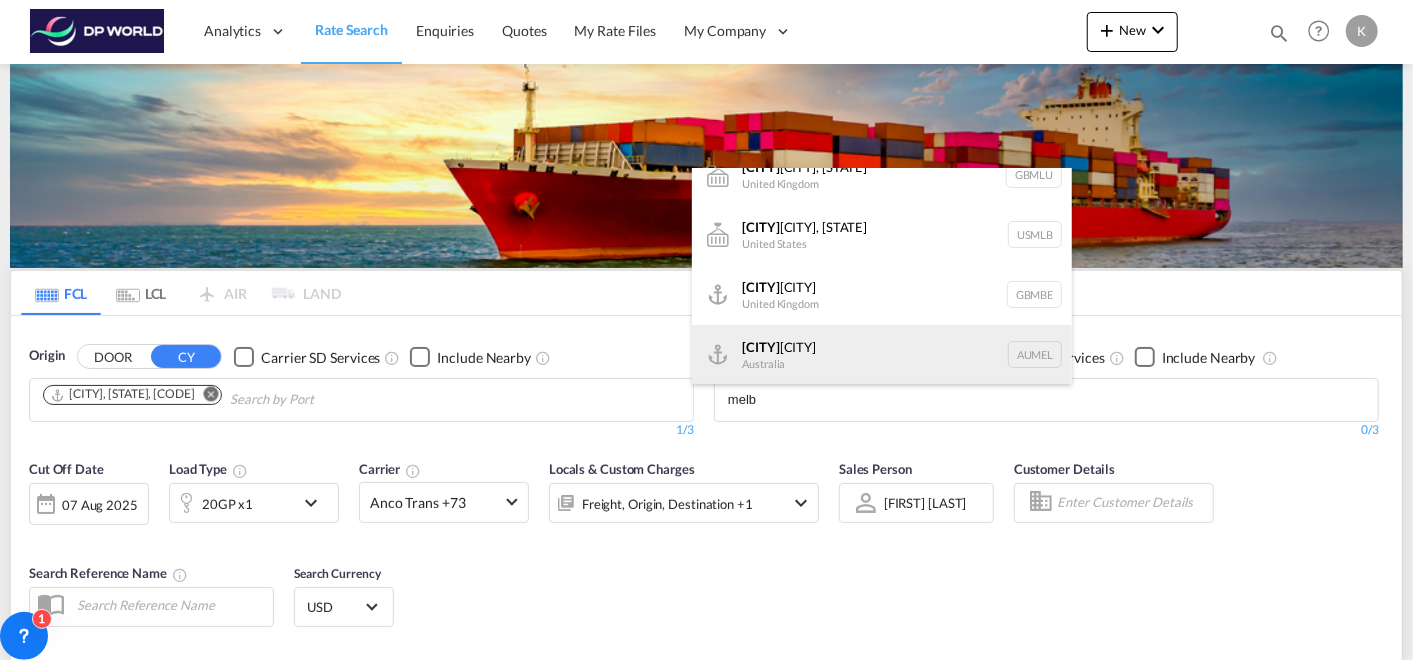 type on "melb" 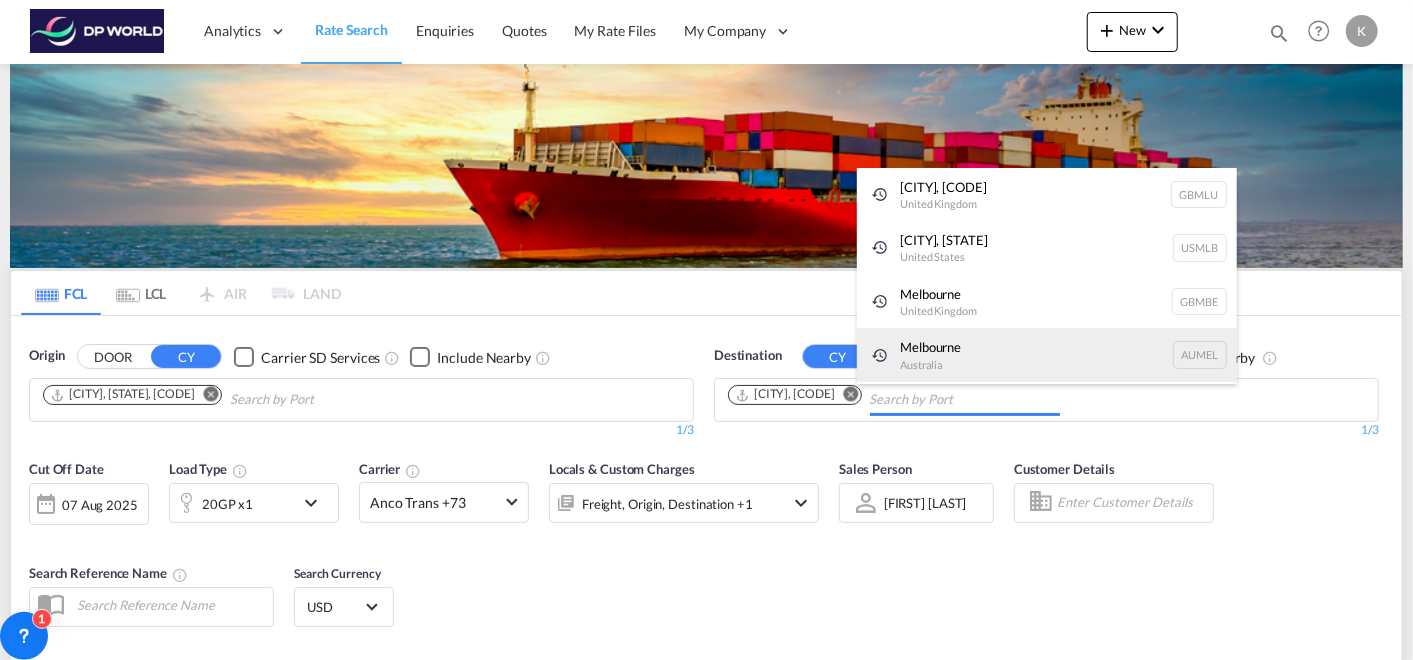 scroll, scrollTop: 0, scrollLeft: 0, axis: both 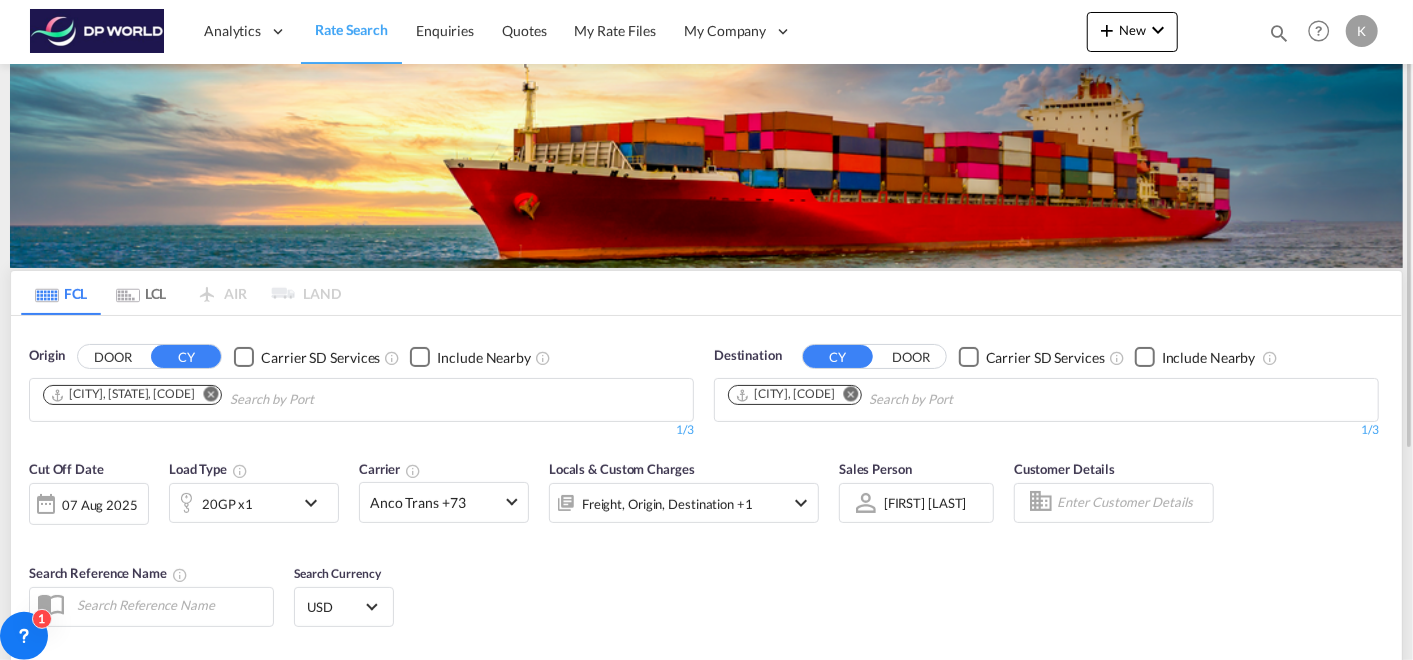 click on "20GP x1" at bounding box center (232, 503) 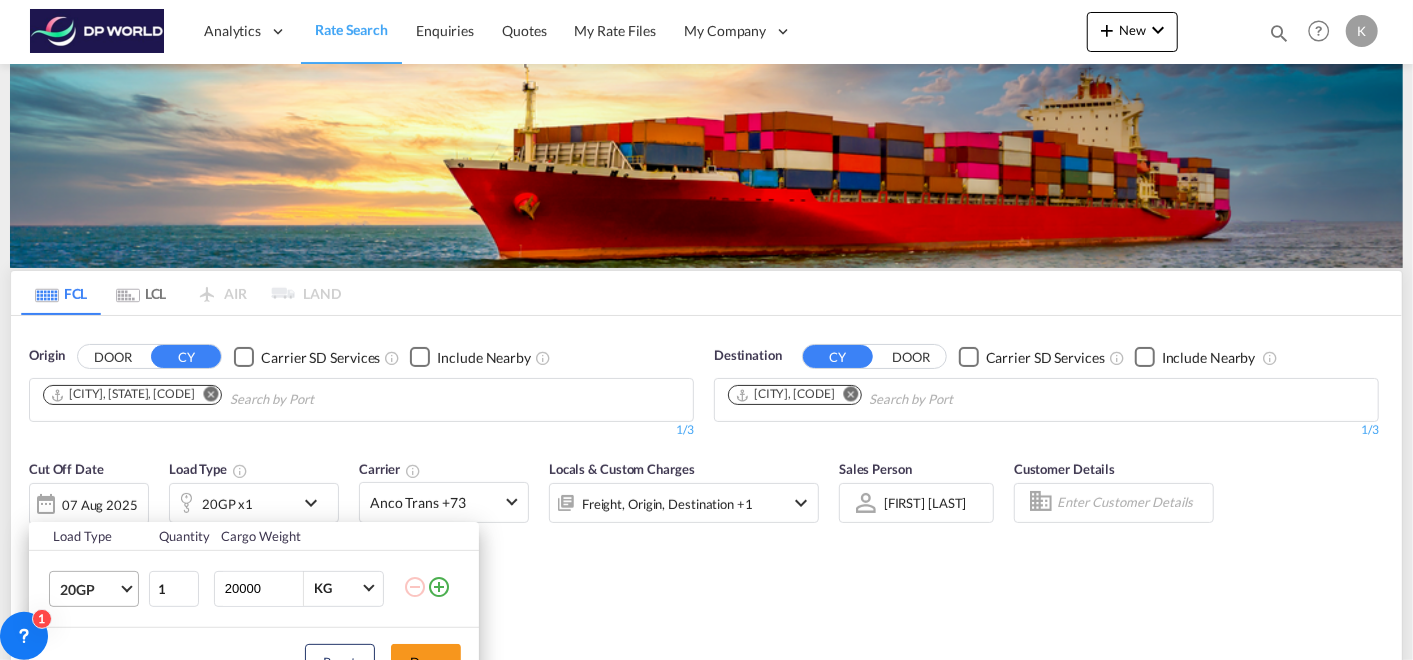 click on "20GP" at bounding box center (89, 590) 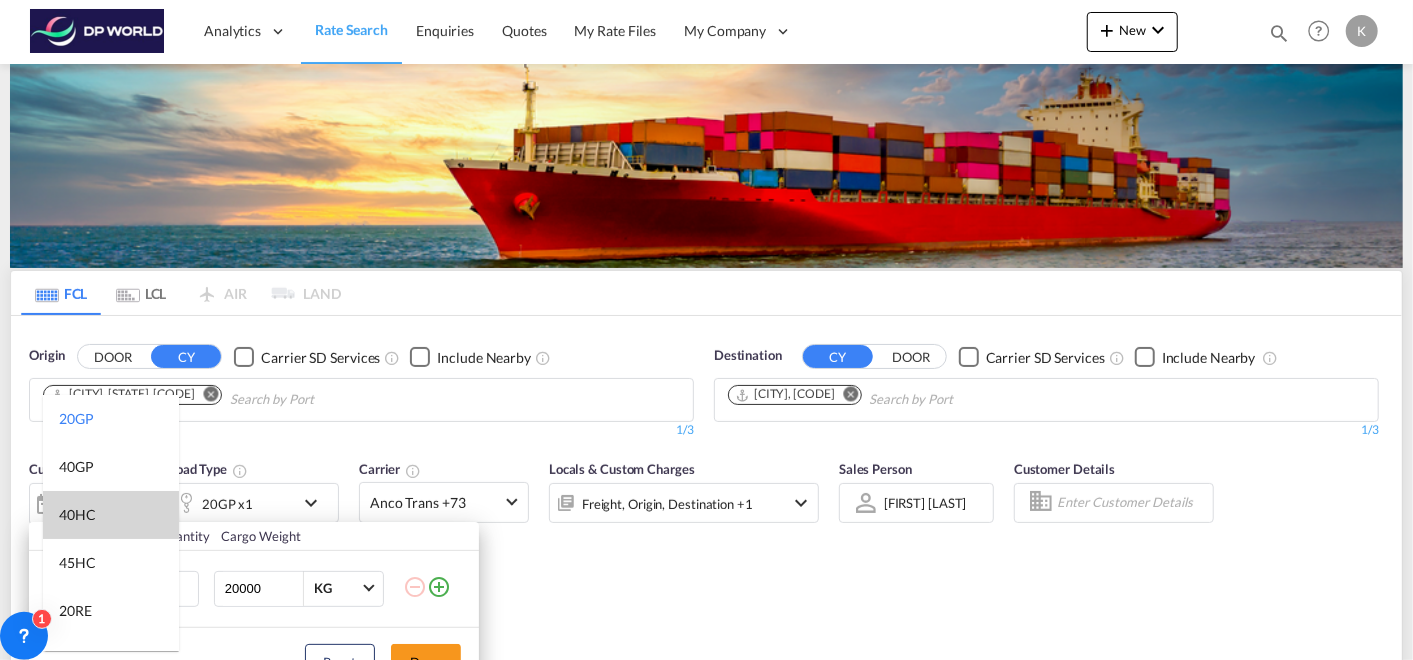 click on "40HC" at bounding box center [111, 515] 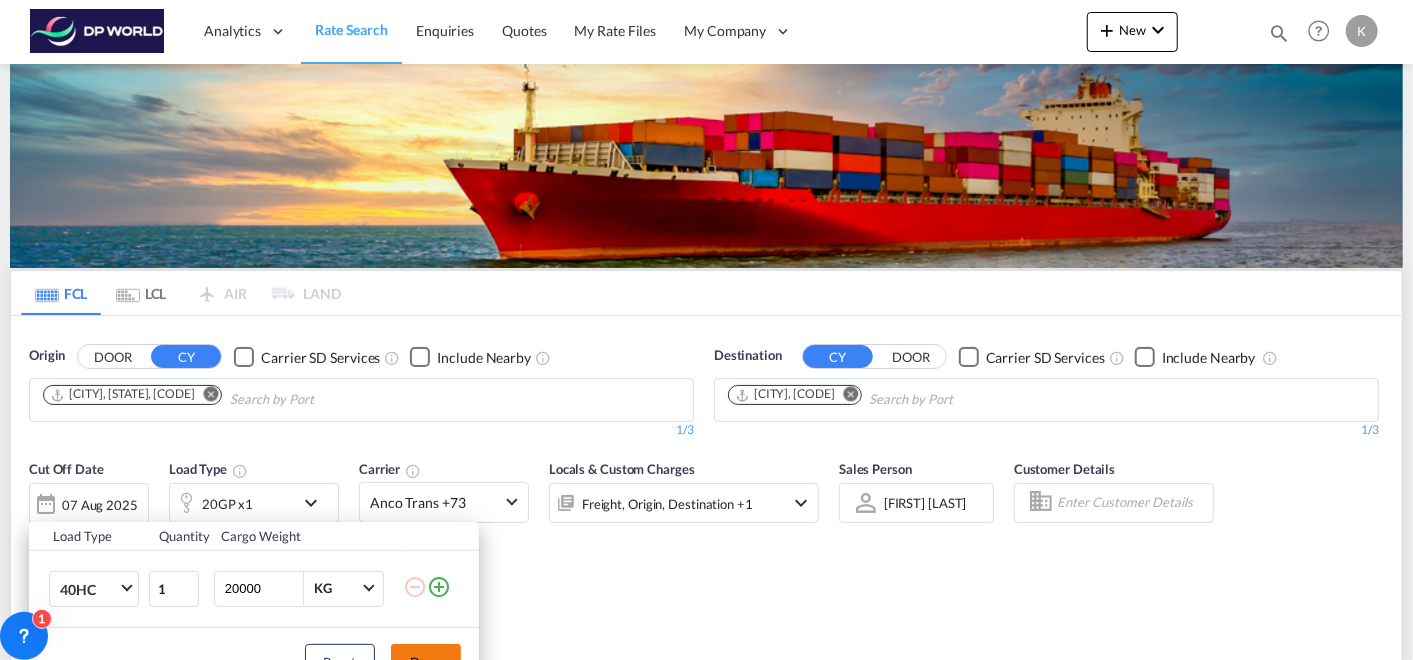 click on "Done" at bounding box center (426, 662) 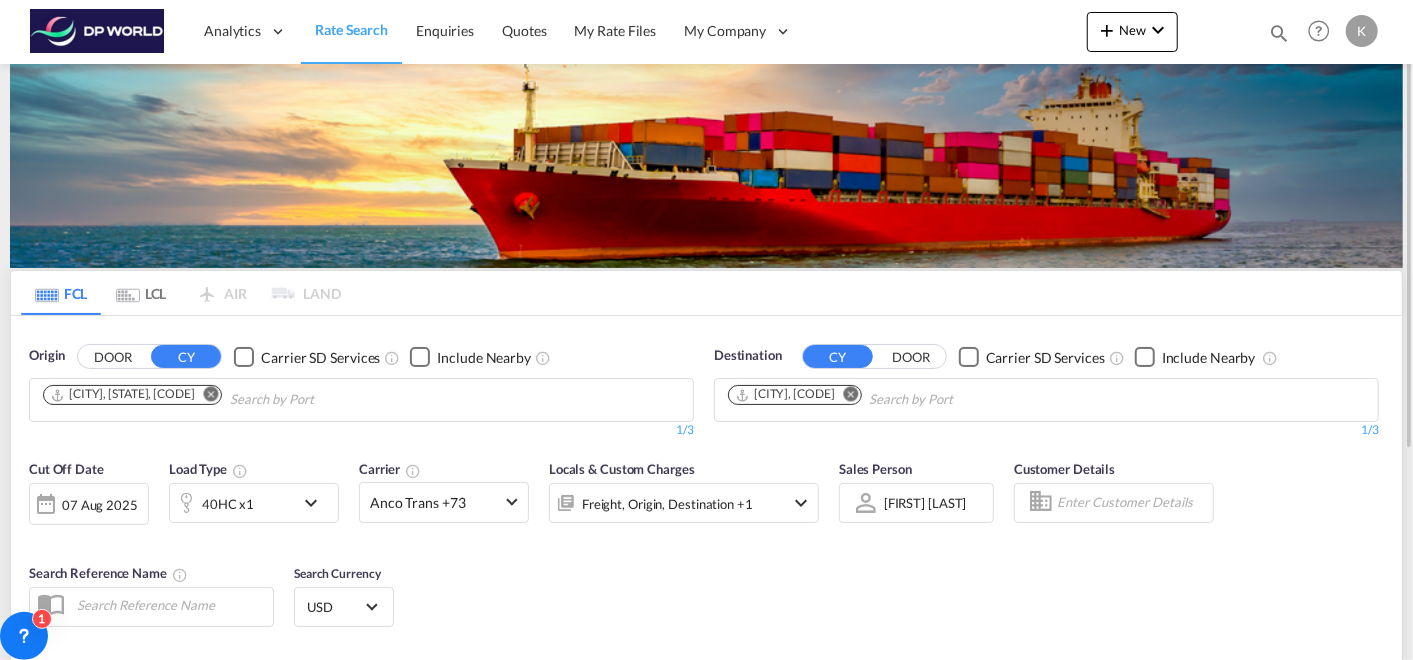scroll, scrollTop: 222, scrollLeft: 0, axis: vertical 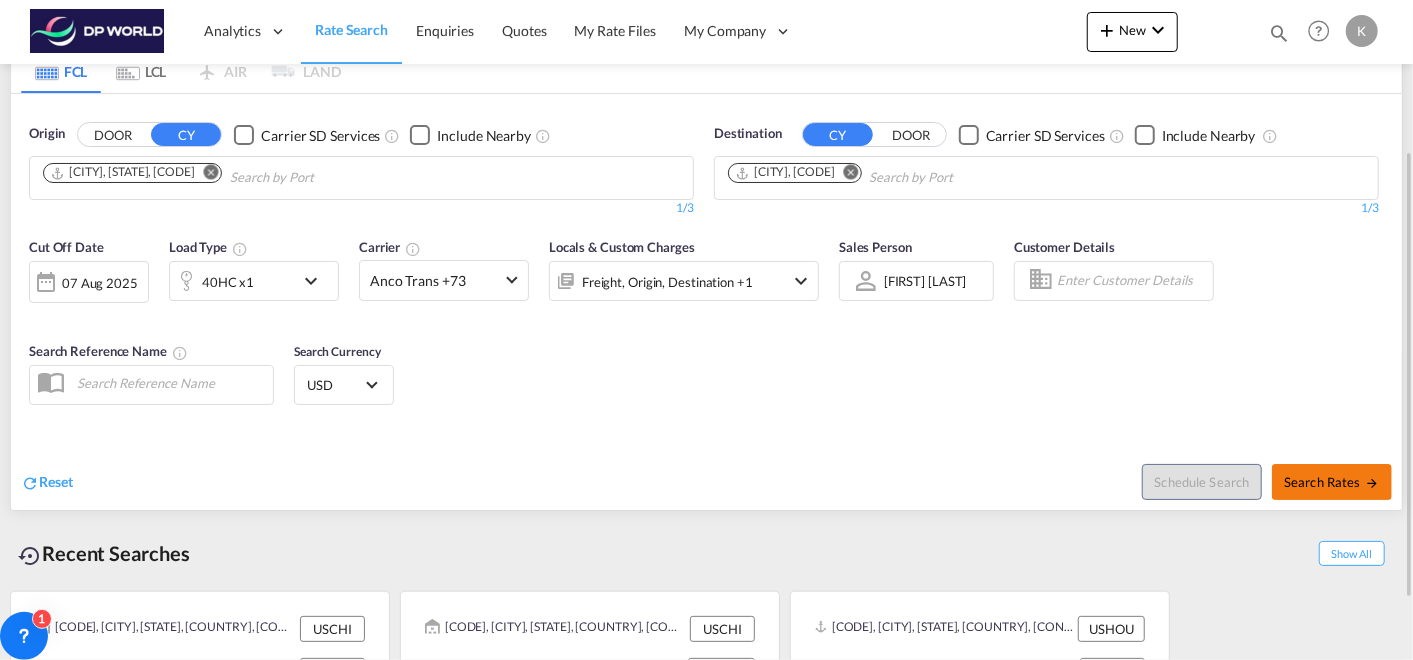 click on "Search Rates" at bounding box center [1332, 482] 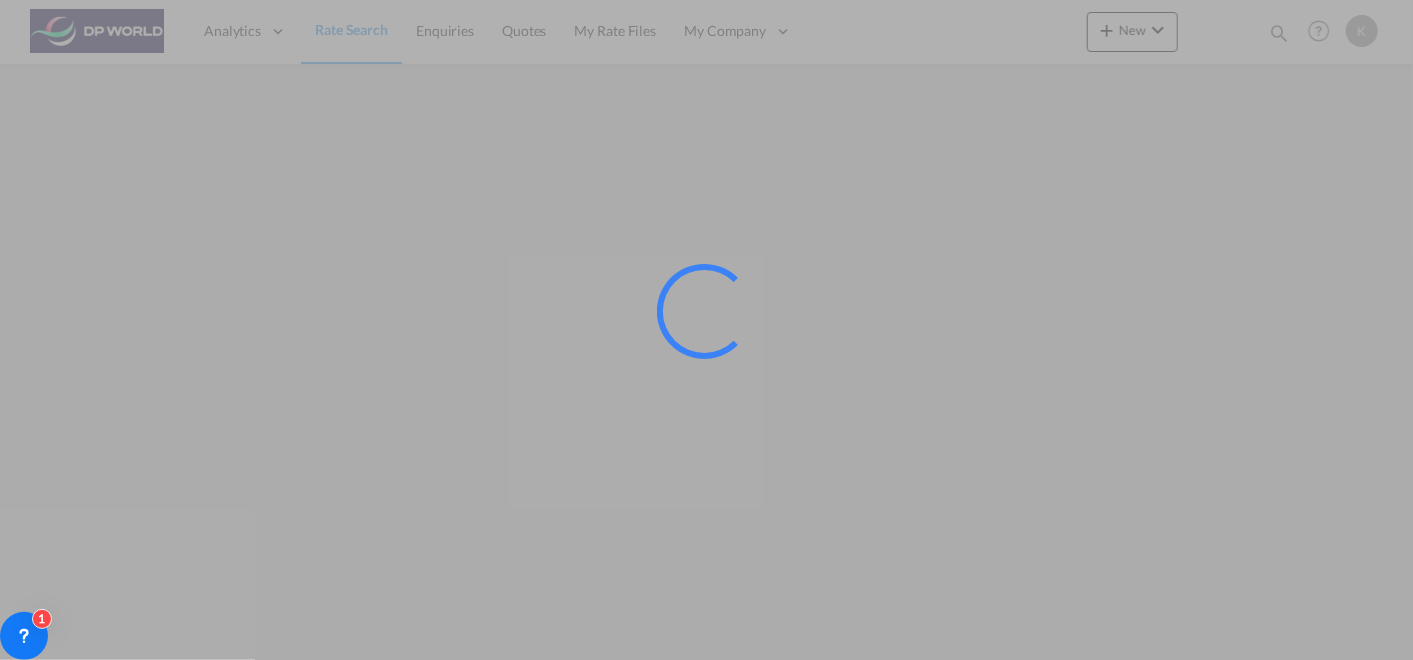 scroll, scrollTop: 0, scrollLeft: 0, axis: both 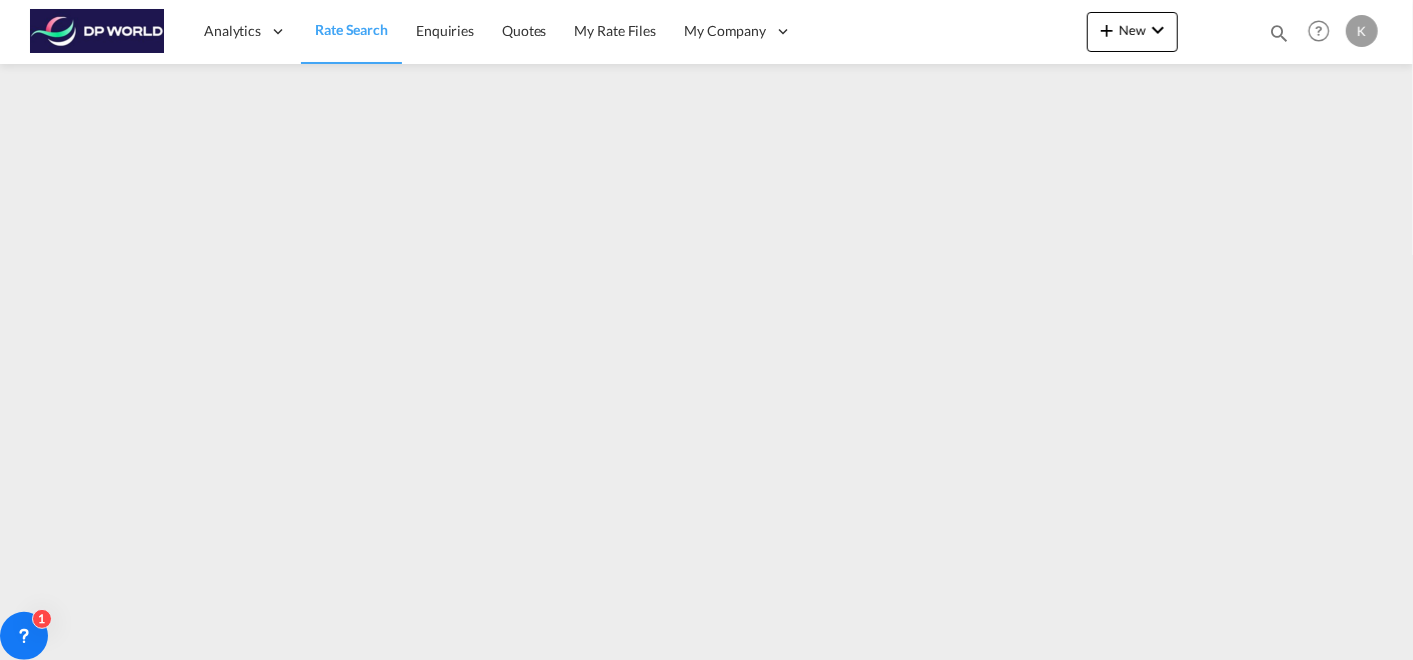 click on "Rate Search" at bounding box center (351, 29) 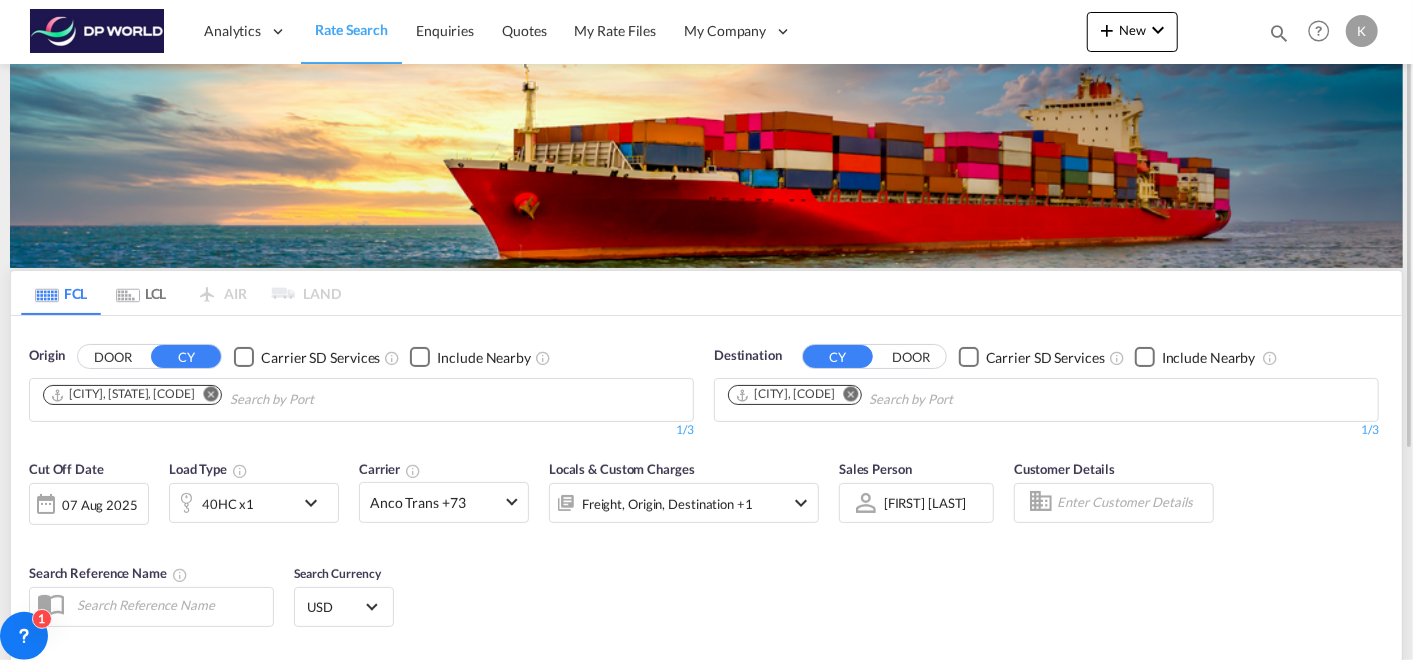 click at bounding box center [851, 394] 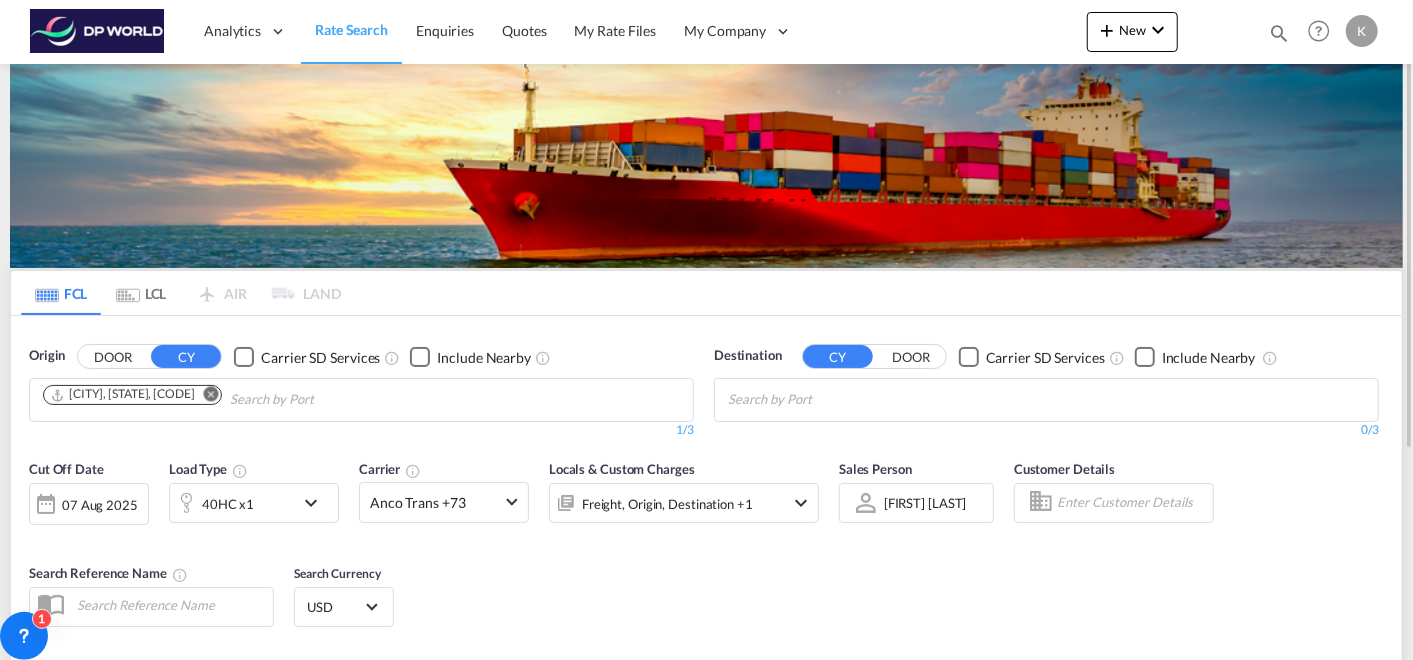 click on "Analytics
Dashboard
Rate Search
Enquiries
Quotes
My Rate Files
My Company" at bounding box center [706, 330] 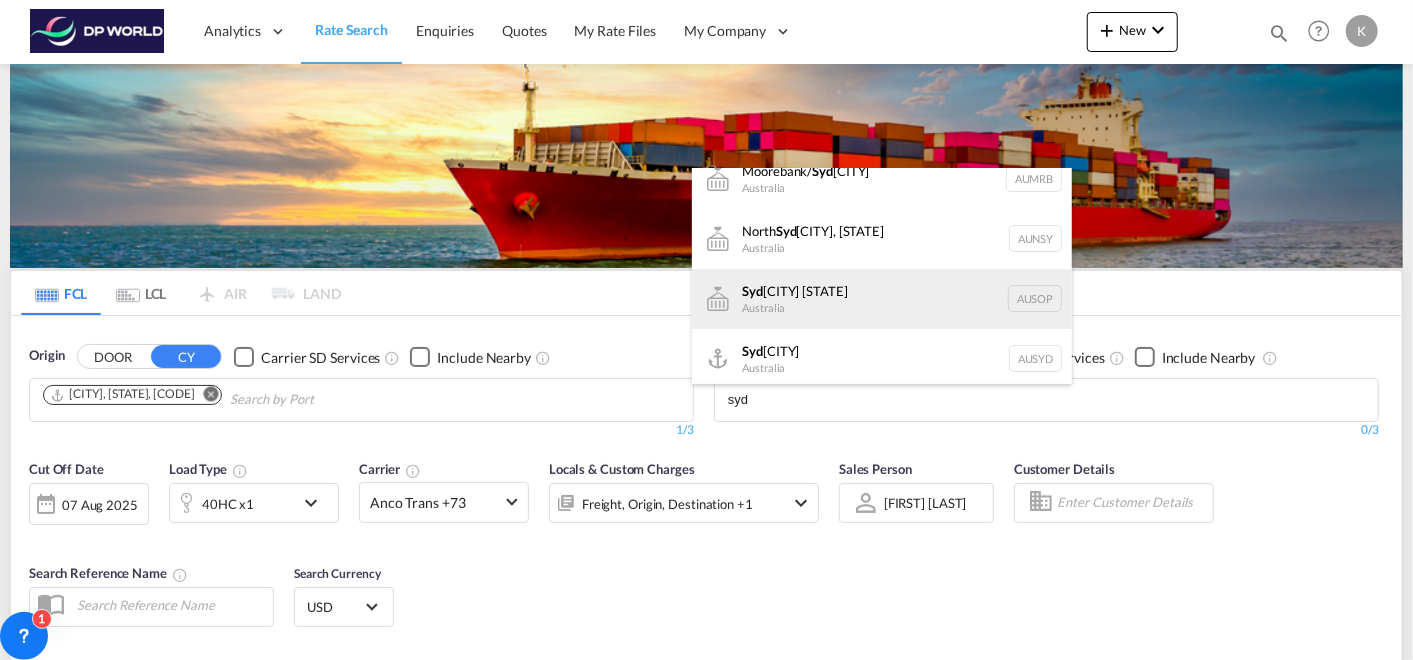 scroll, scrollTop: 23, scrollLeft: 0, axis: vertical 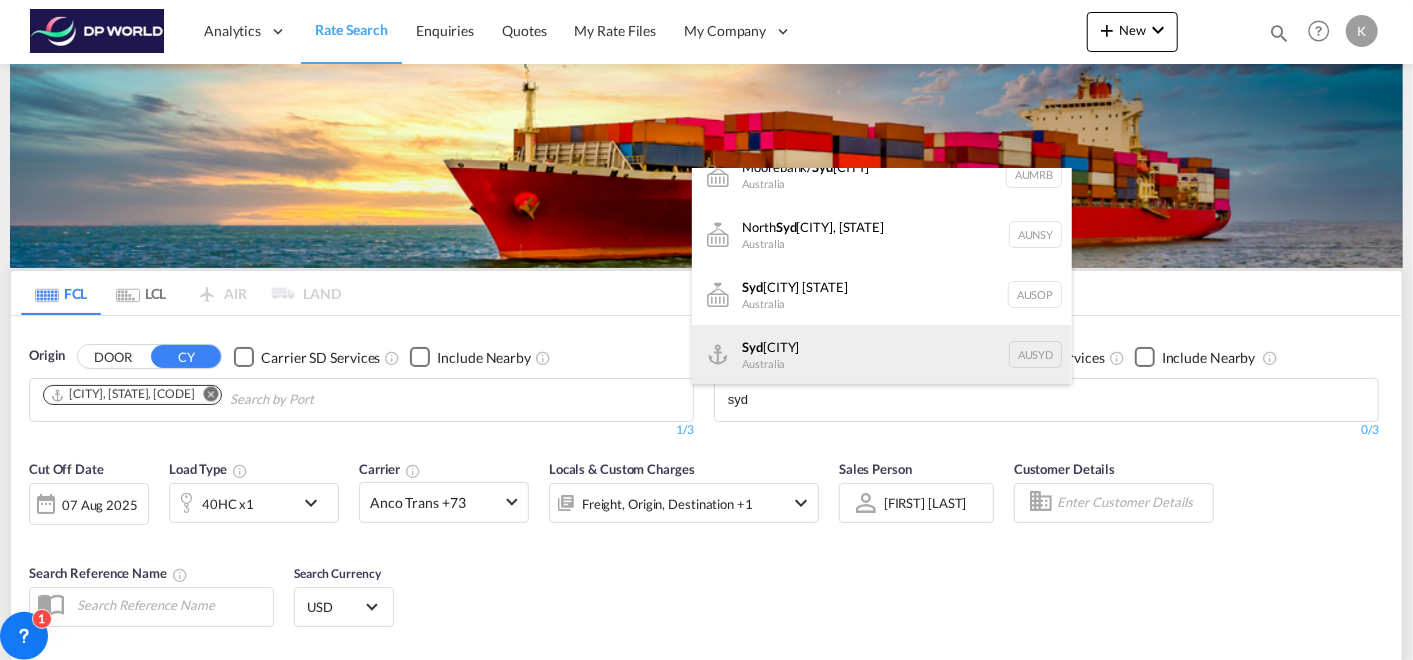 type on "syd" 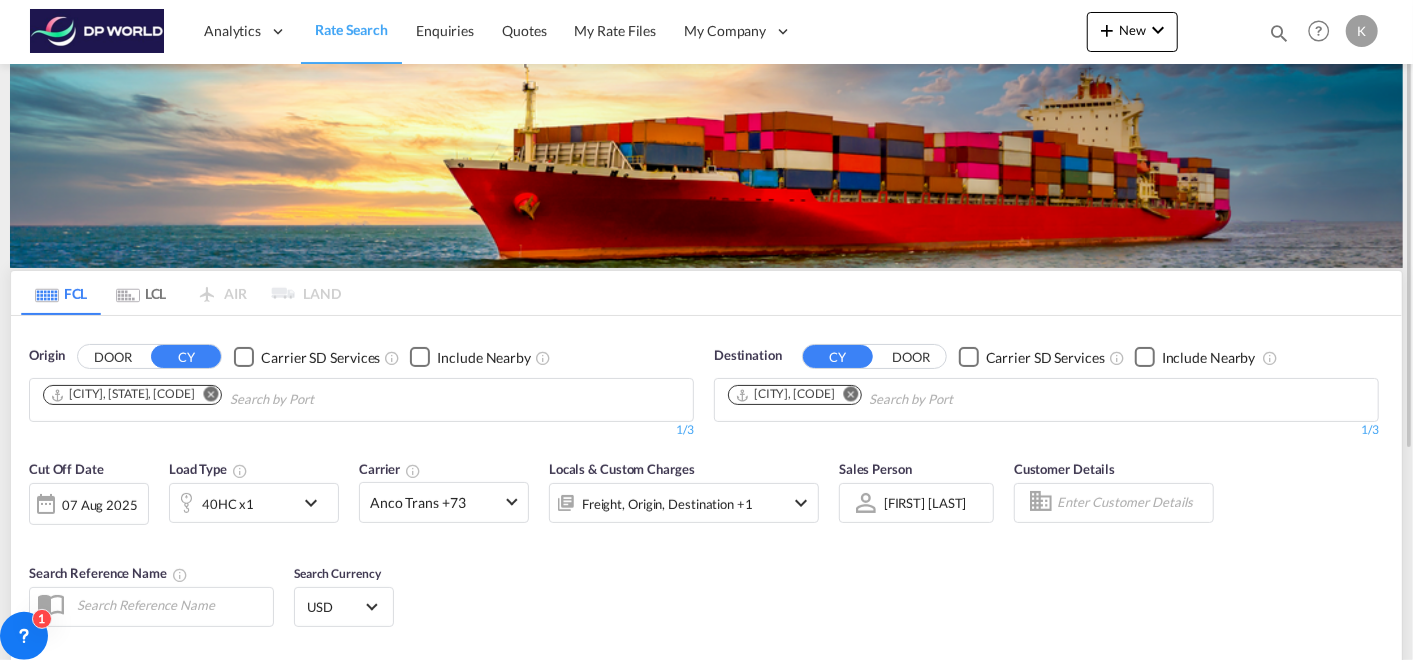 scroll, scrollTop: 0, scrollLeft: 0, axis: both 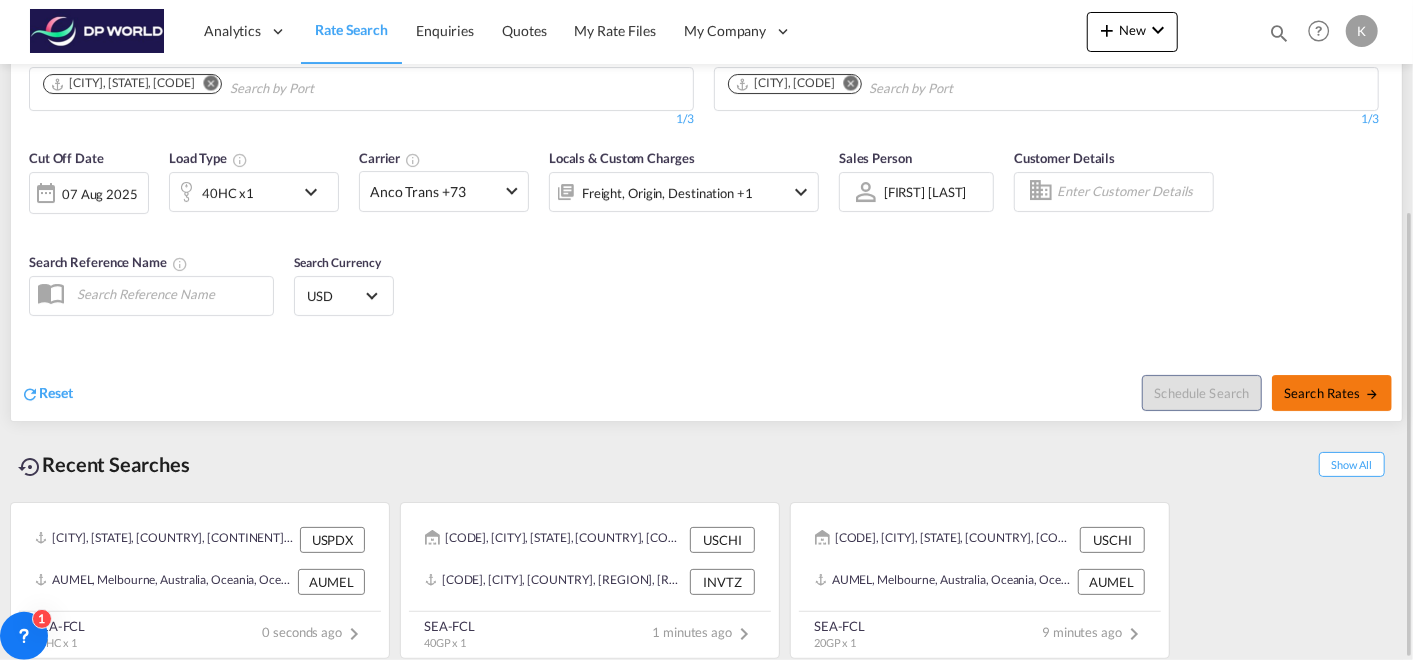 click on "Search Rates" at bounding box center (1332, 393) 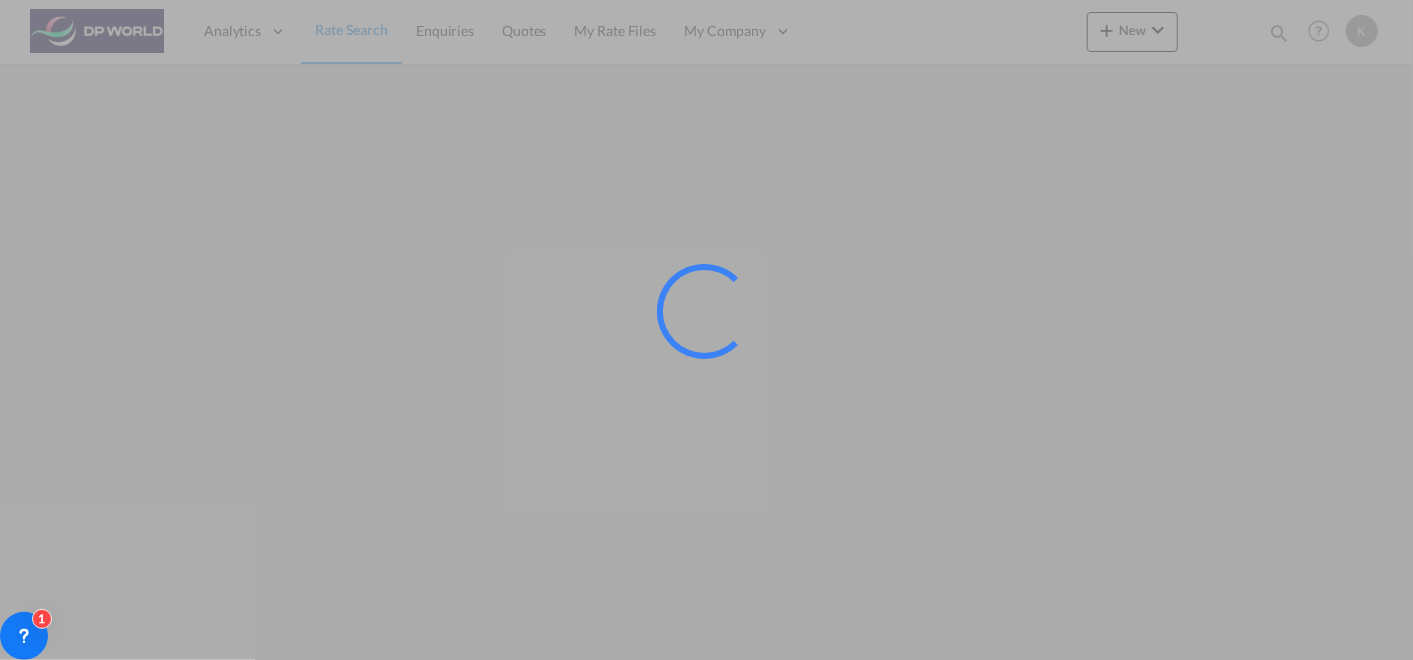 scroll, scrollTop: 0, scrollLeft: 0, axis: both 